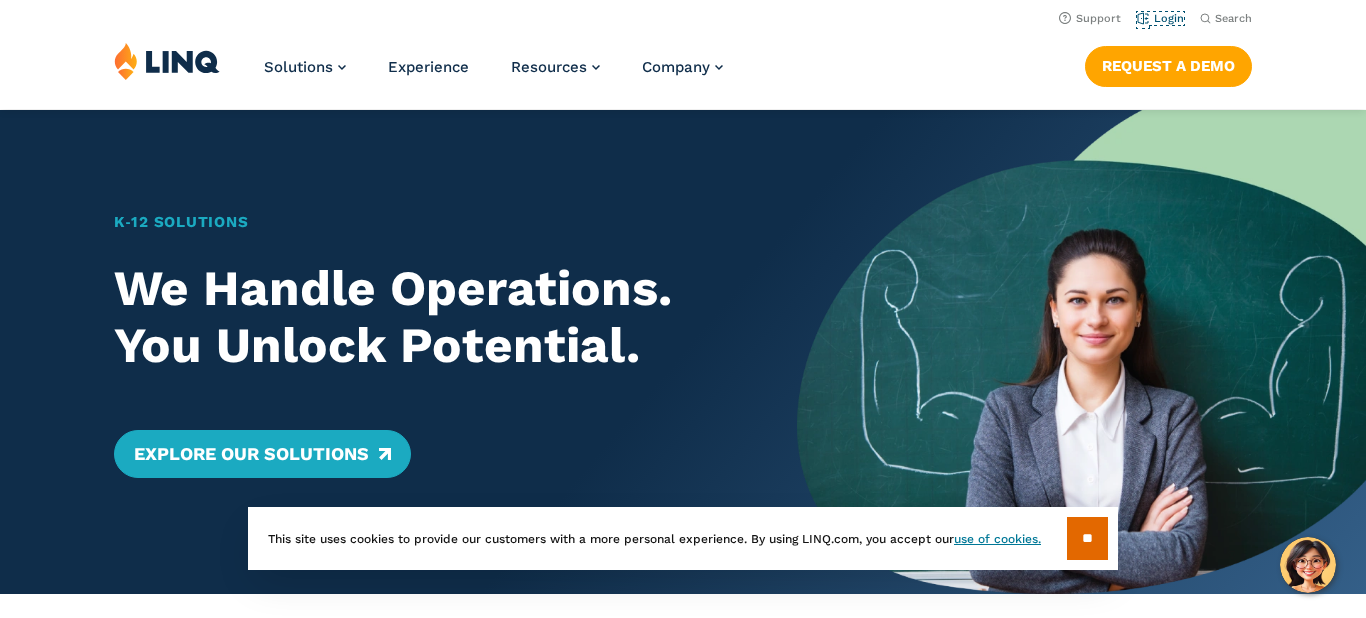 click on "Login" at bounding box center [1160, 18] 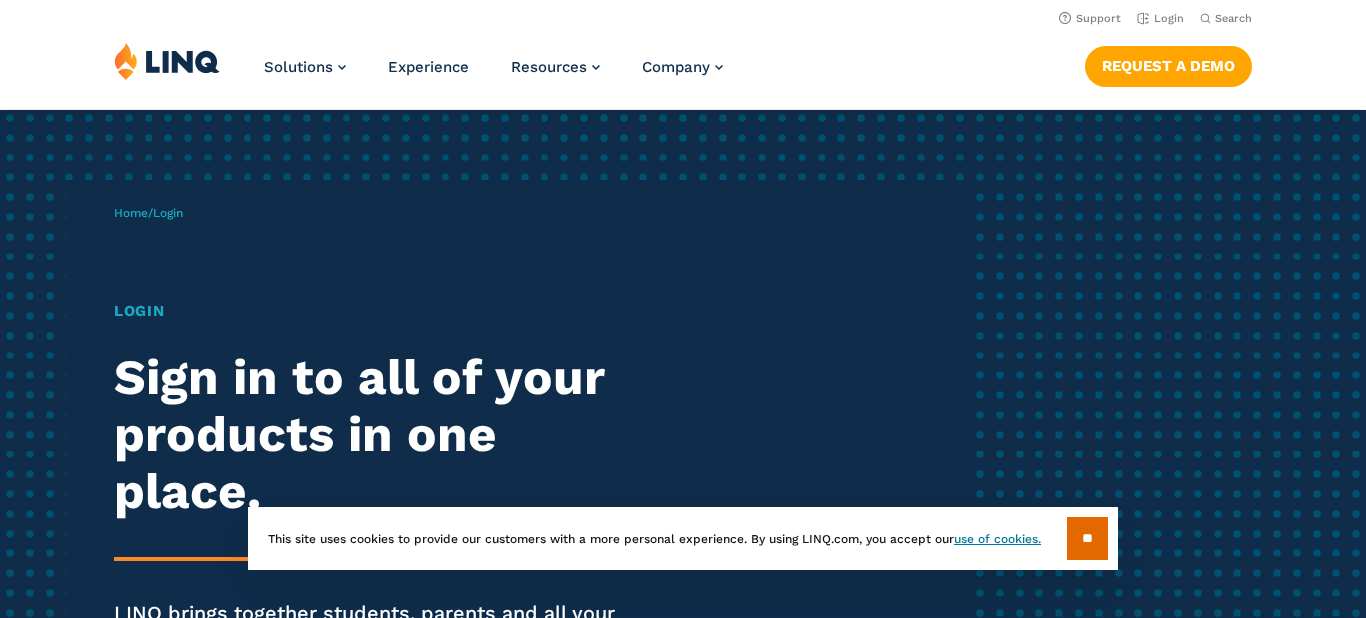 scroll, scrollTop: 0, scrollLeft: 0, axis: both 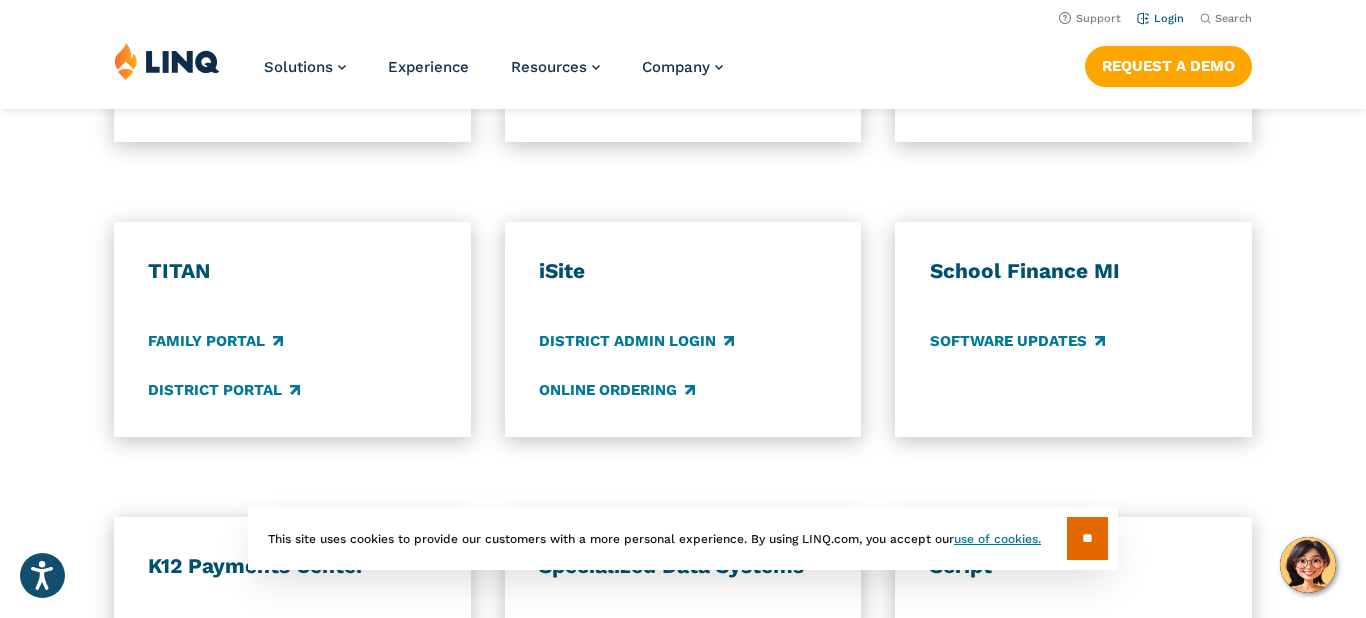 click on "Login" at bounding box center (1160, 18) 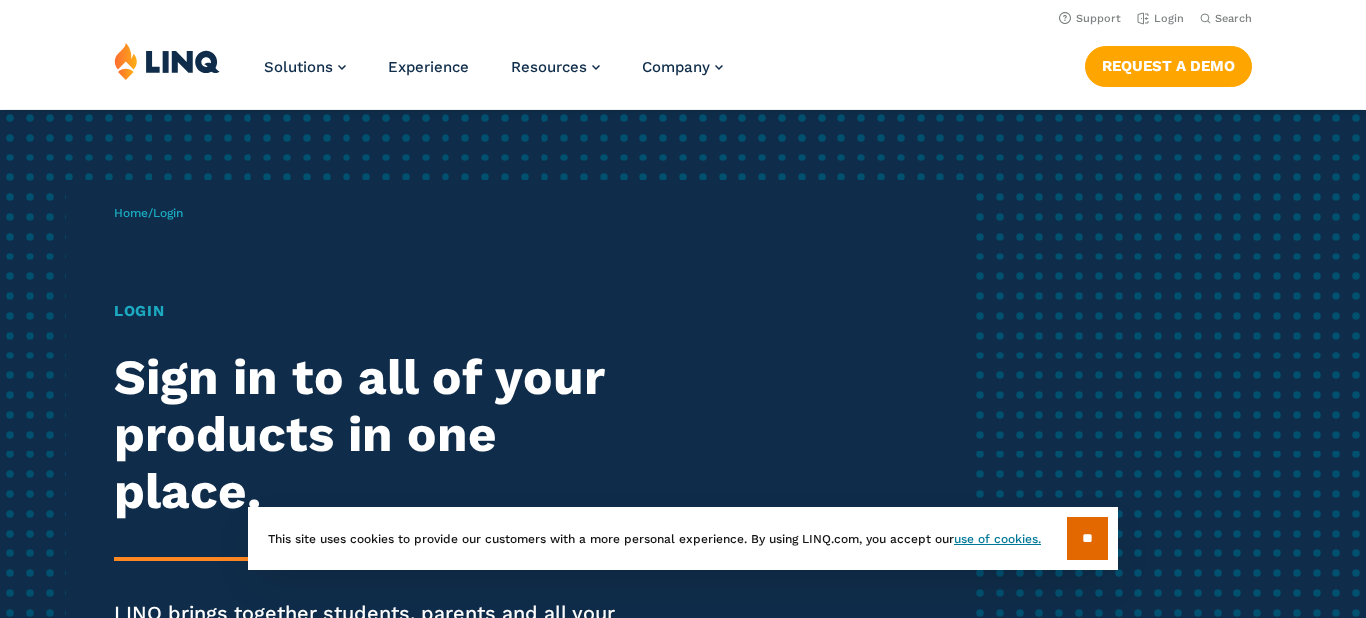 scroll, scrollTop: 0, scrollLeft: 0, axis: both 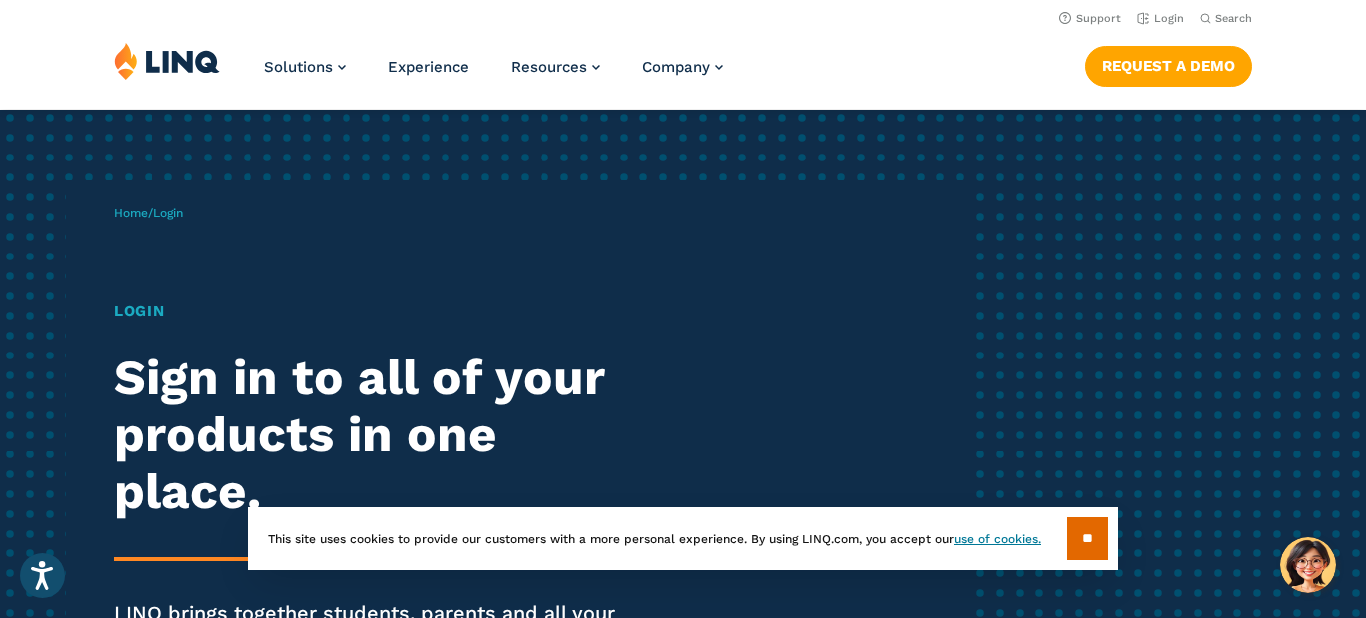 click on "Home  /  Login
Login
Sign in to all of your products in one place.
LINQ brings together students, parents and all your departments to improve efficiency and transparency." at bounding box center [541, 458] 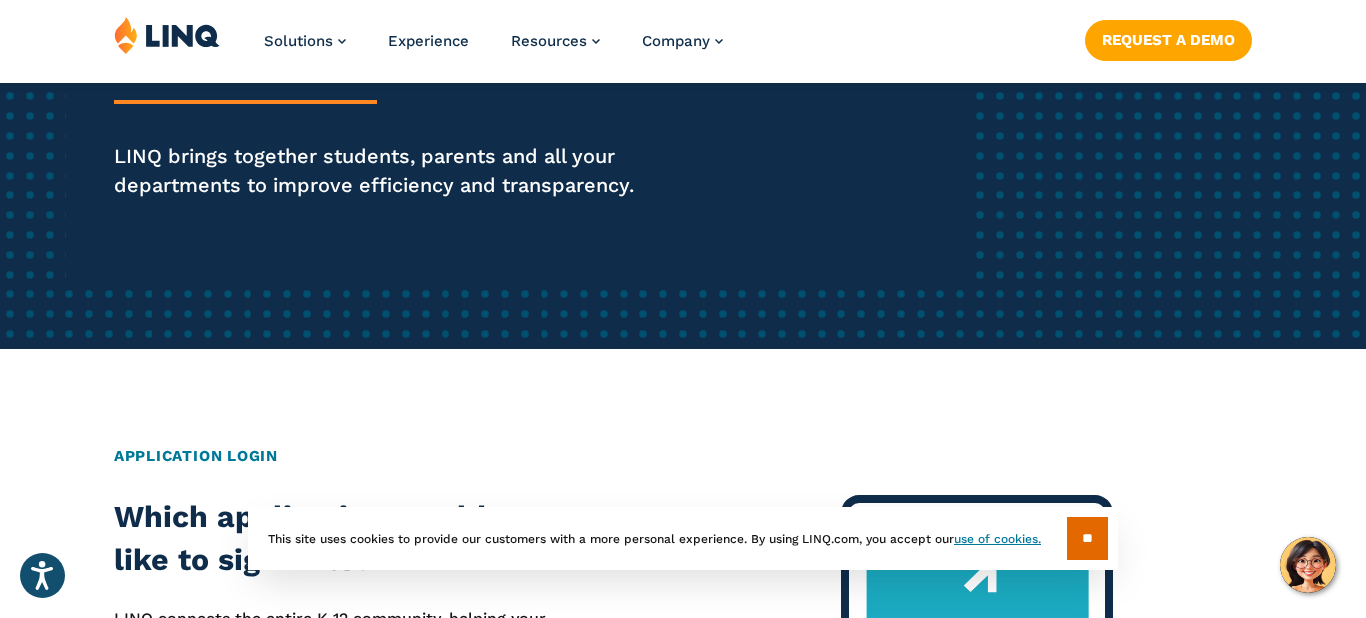 scroll, scrollTop: 462, scrollLeft: 0, axis: vertical 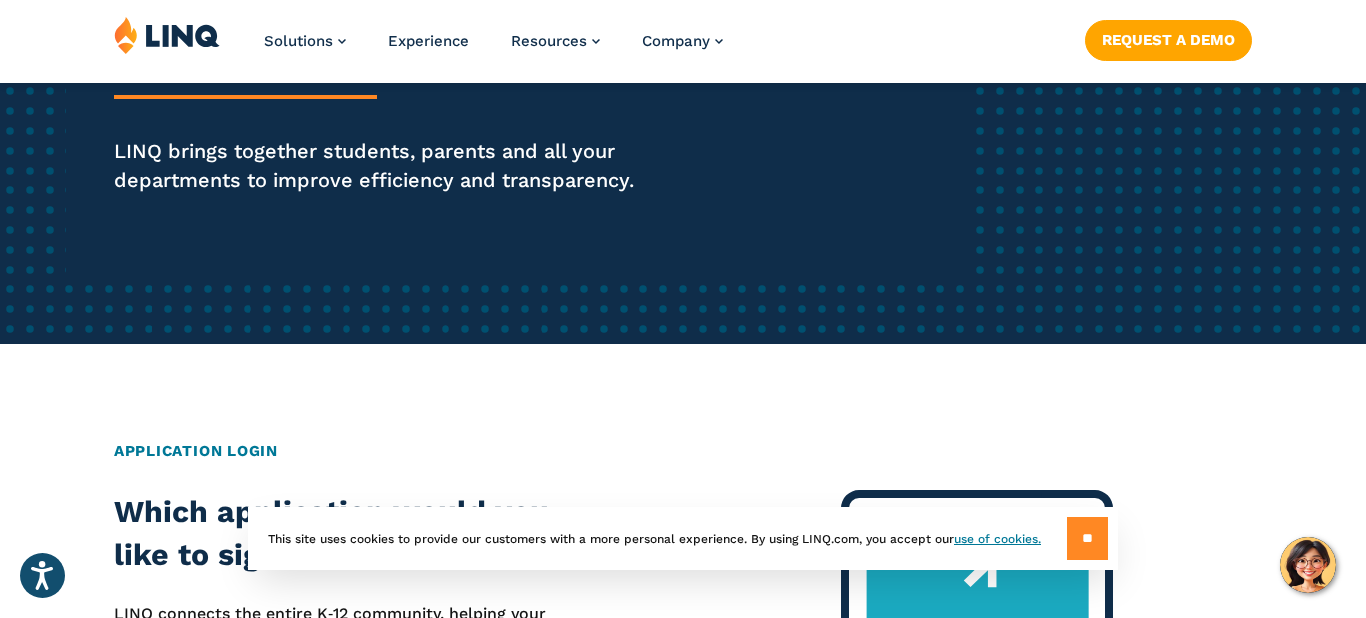 click on "**" at bounding box center (1087, 538) 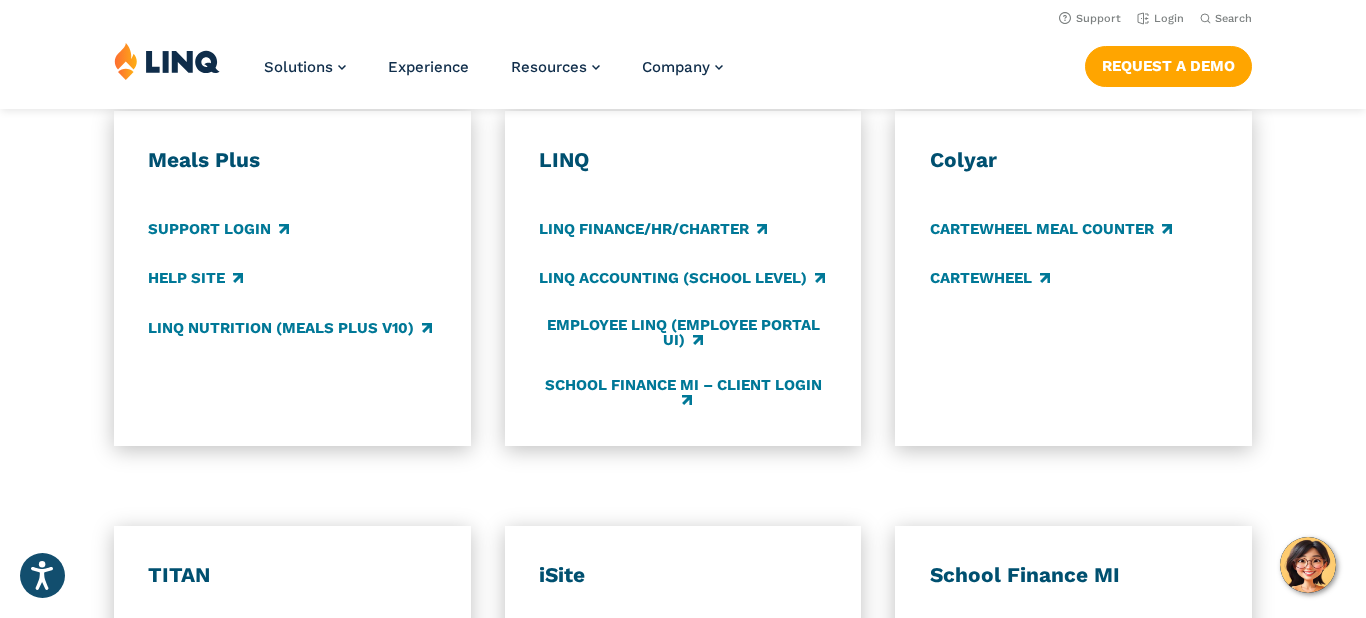 scroll, scrollTop: 1134, scrollLeft: 0, axis: vertical 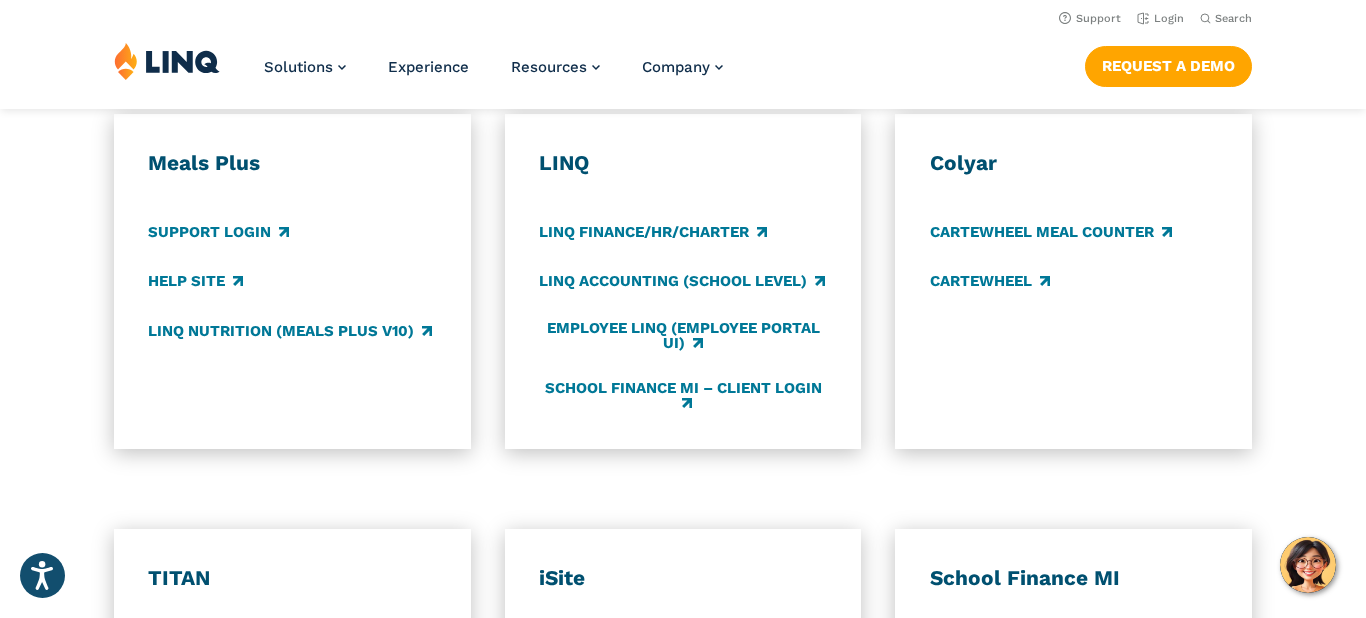 click on "School Finance MI
Software Updates" at bounding box center (1073, 636) 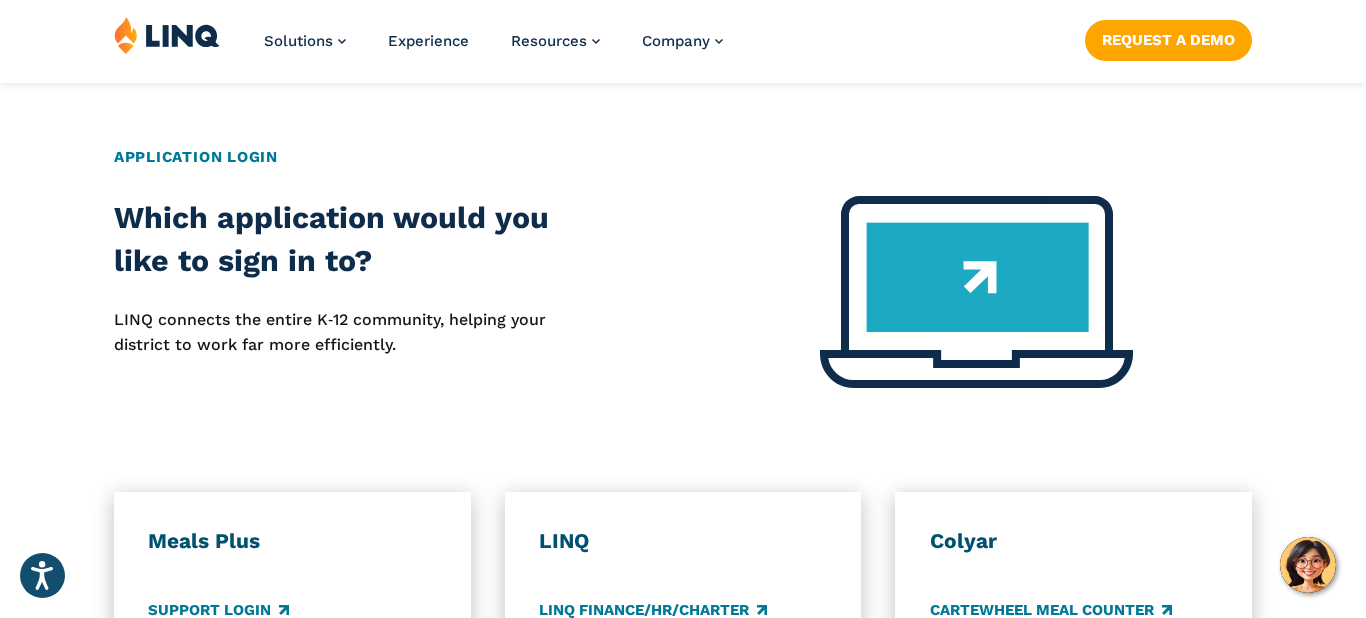 scroll, scrollTop: 758, scrollLeft: 0, axis: vertical 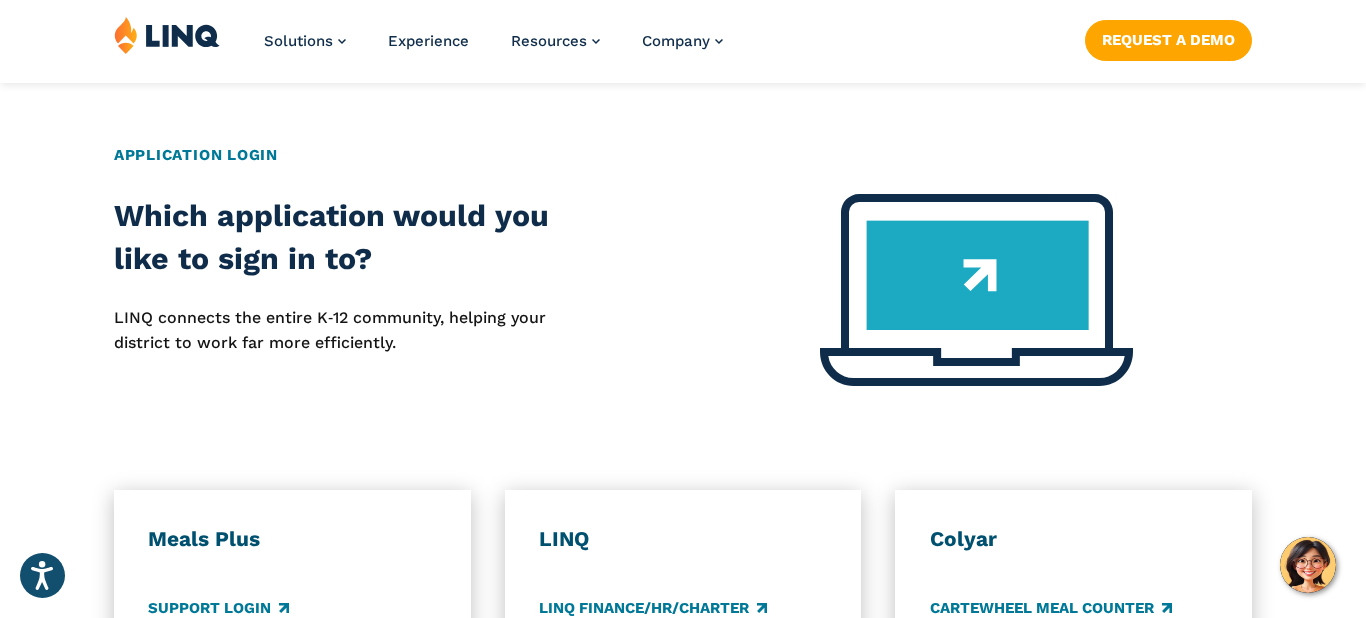 click at bounding box center (976, 290) 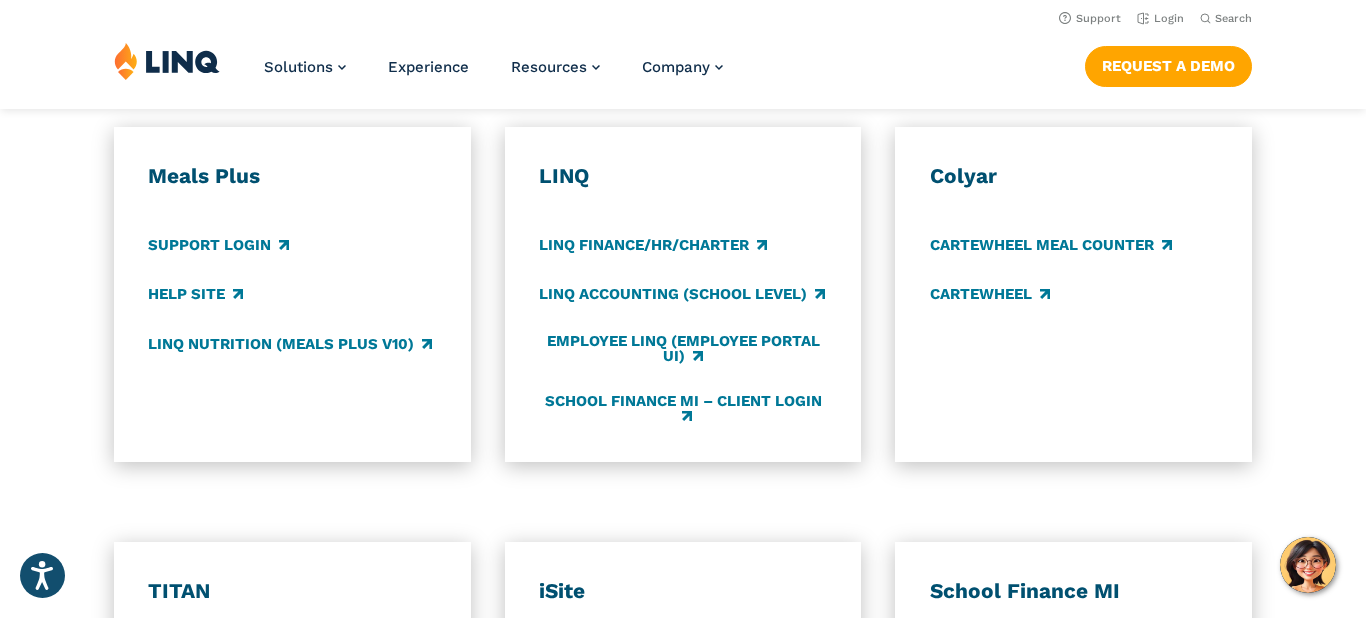 scroll, scrollTop: 1114, scrollLeft: 0, axis: vertical 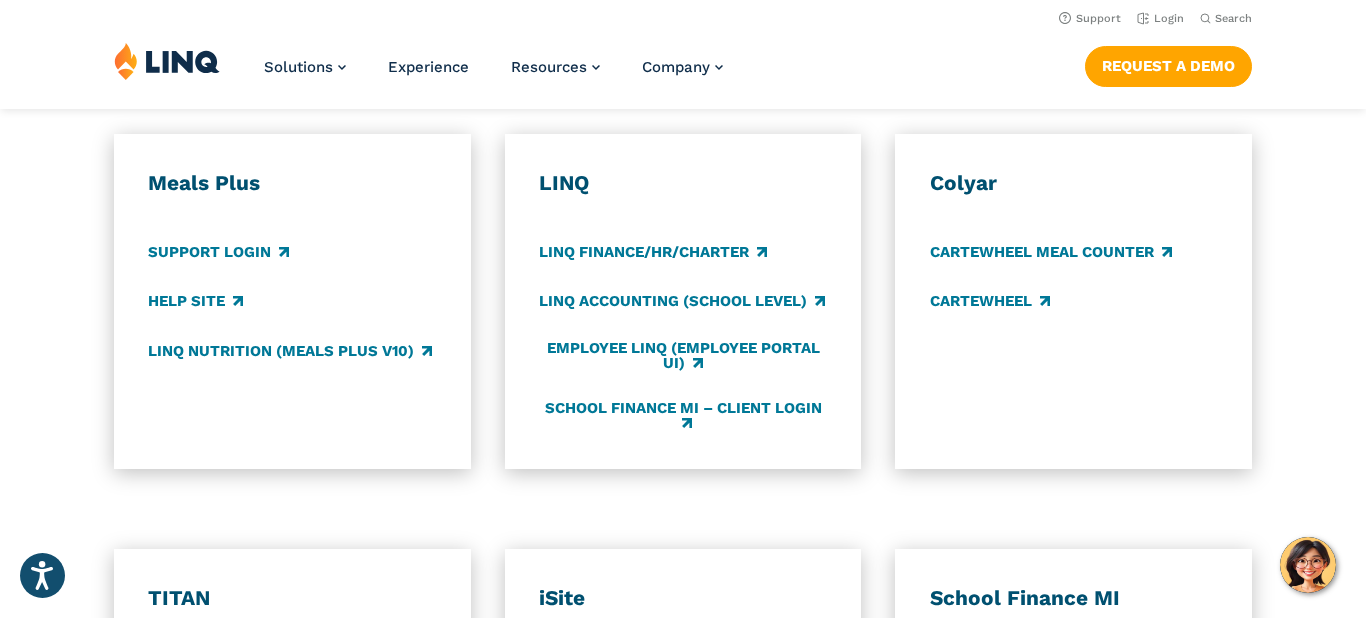 click on "Meals Plus
Support Login
Help Site
LINQ Nutrition (Meals Plus v10)" at bounding box center [292, 302] 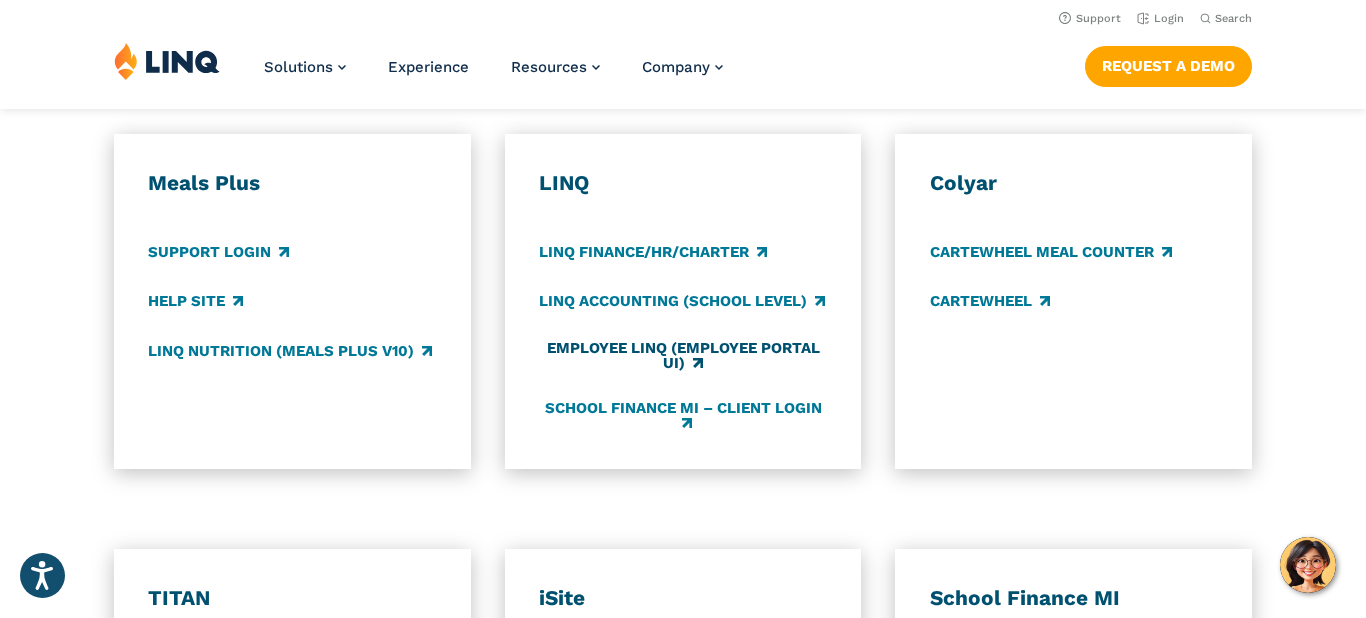 click on "Employee LINQ (Employee Portal UI)" at bounding box center [683, 356] 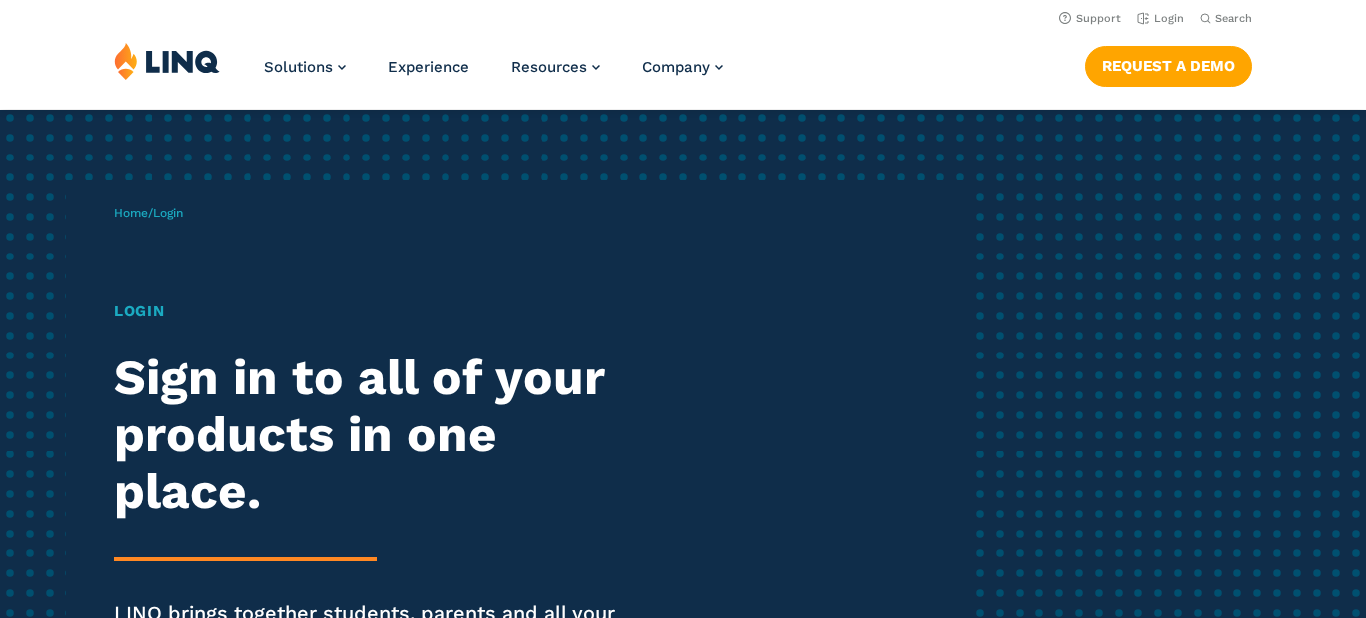 scroll, scrollTop: 0, scrollLeft: 0, axis: both 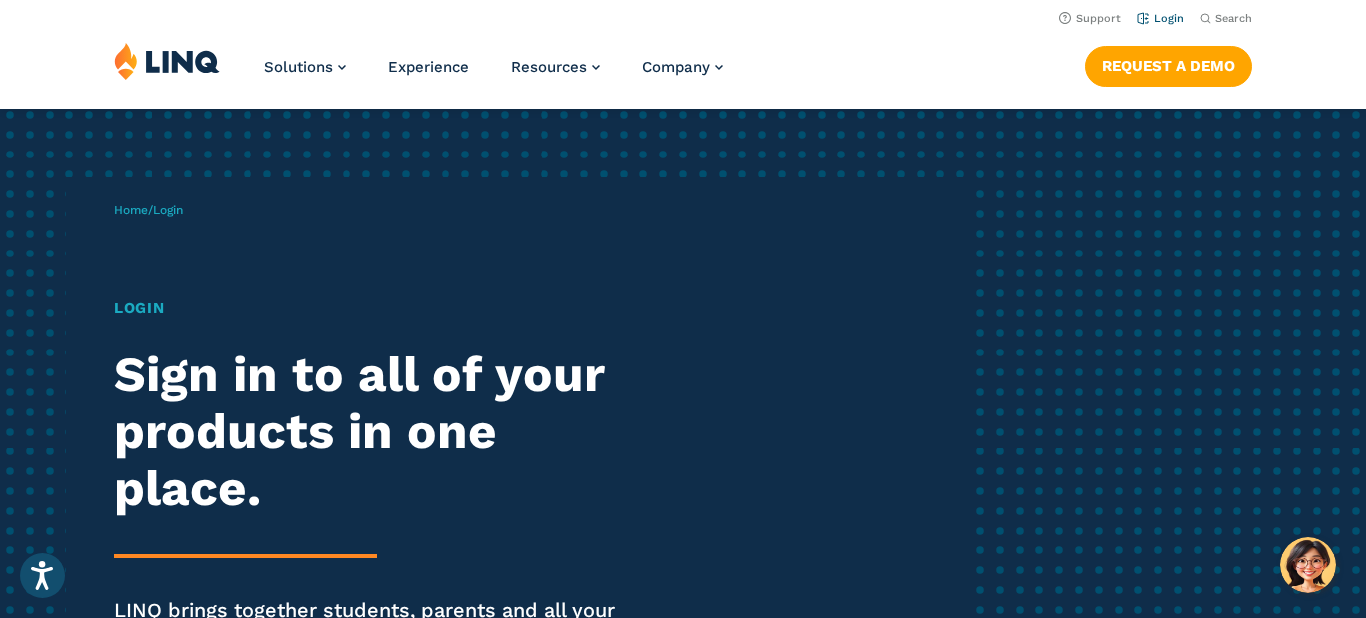 click on "Login" at bounding box center [1160, 18] 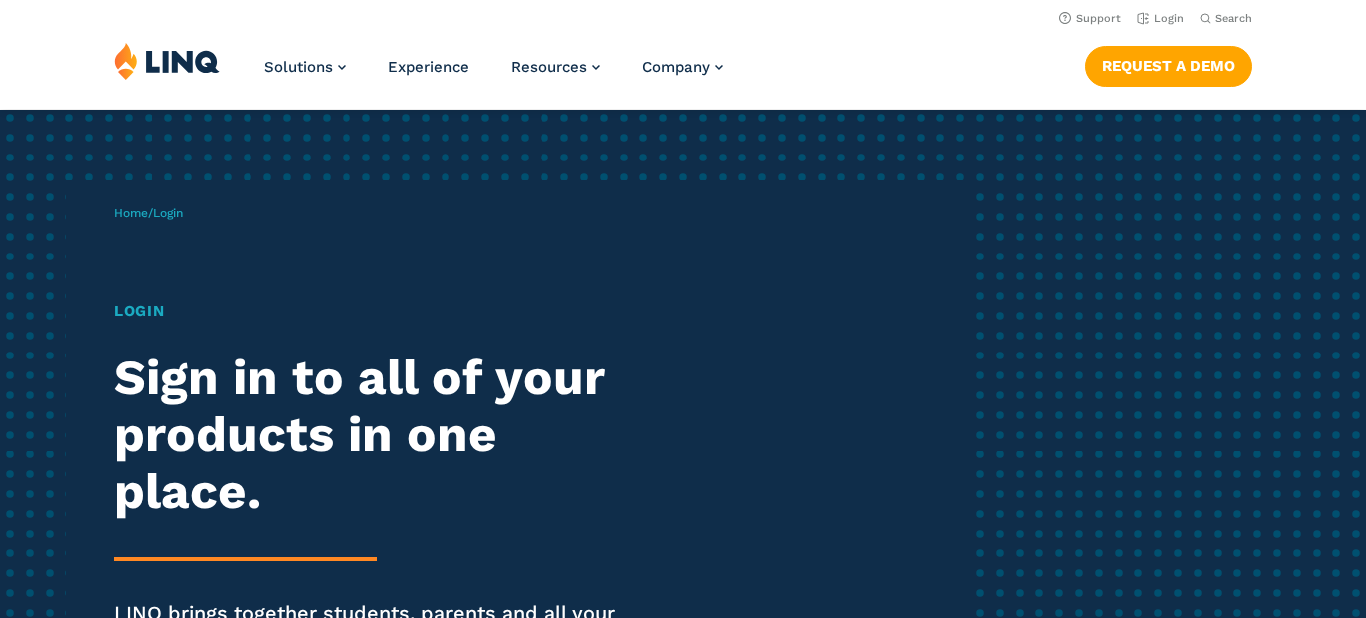 scroll, scrollTop: 0, scrollLeft: 0, axis: both 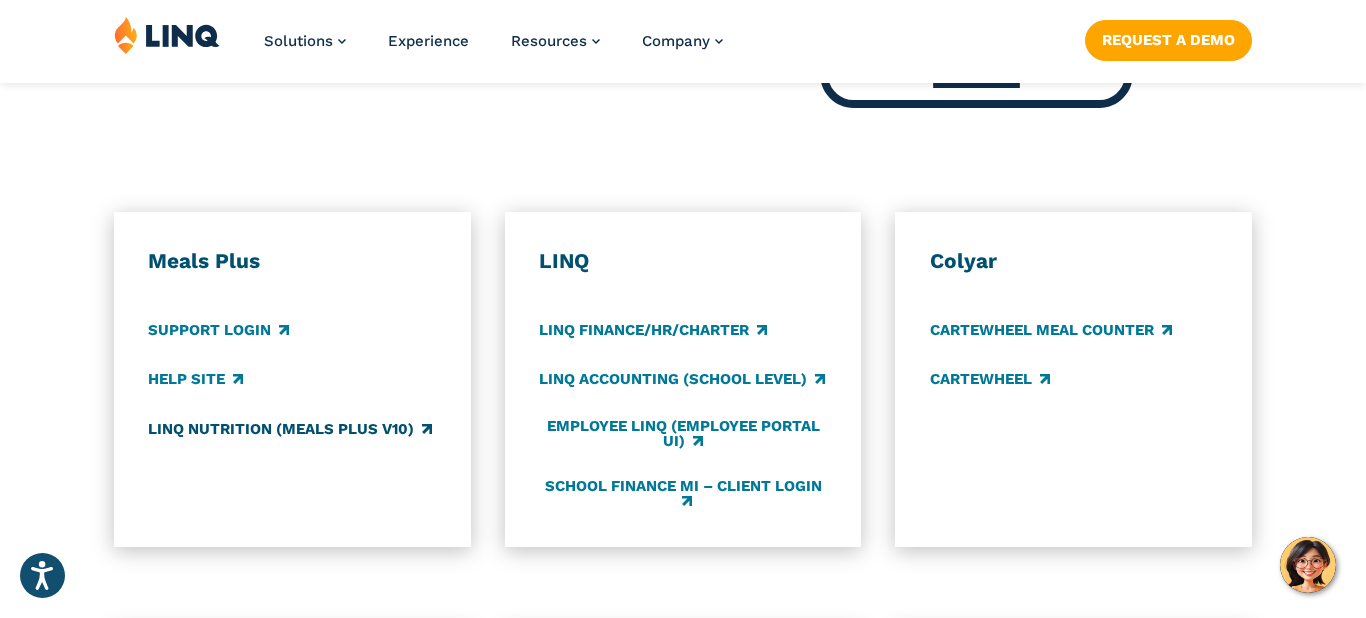click on "LINQ Nutrition (Meals Plus v10)" at bounding box center [290, 429] 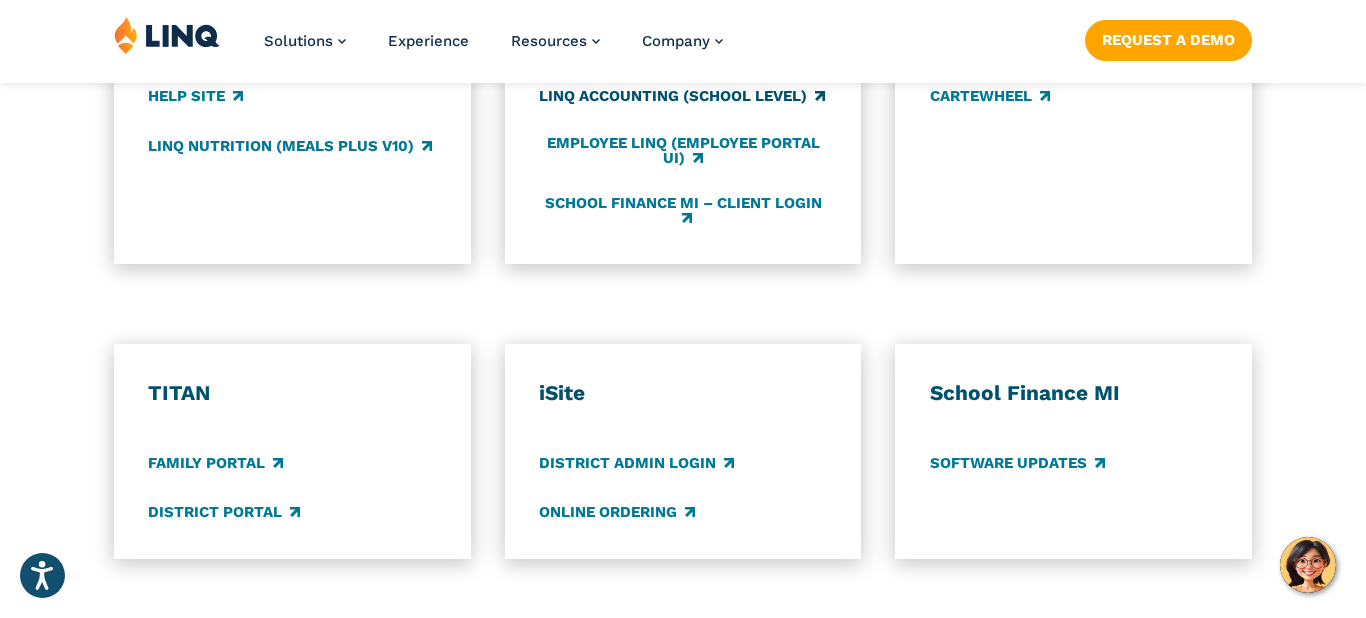 scroll, scrollTop: 1321, scrollLeft: 0, axis: vertical 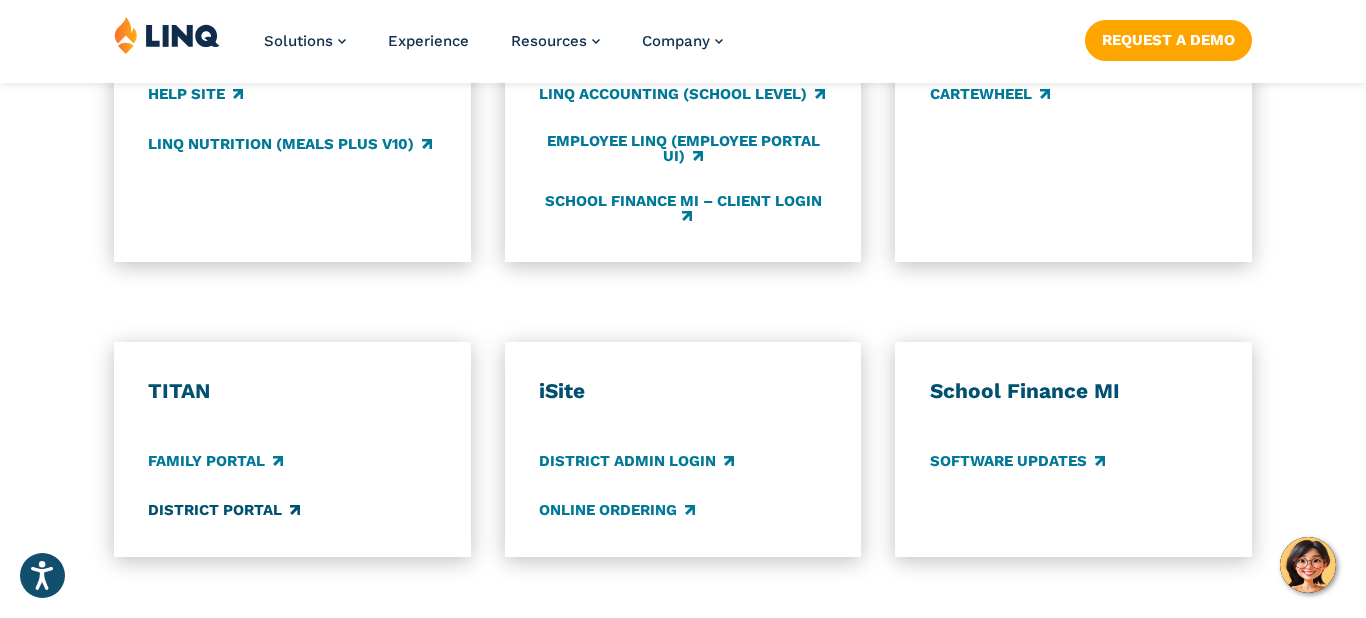 click on "District Portal" at bounding box center (224, 510) 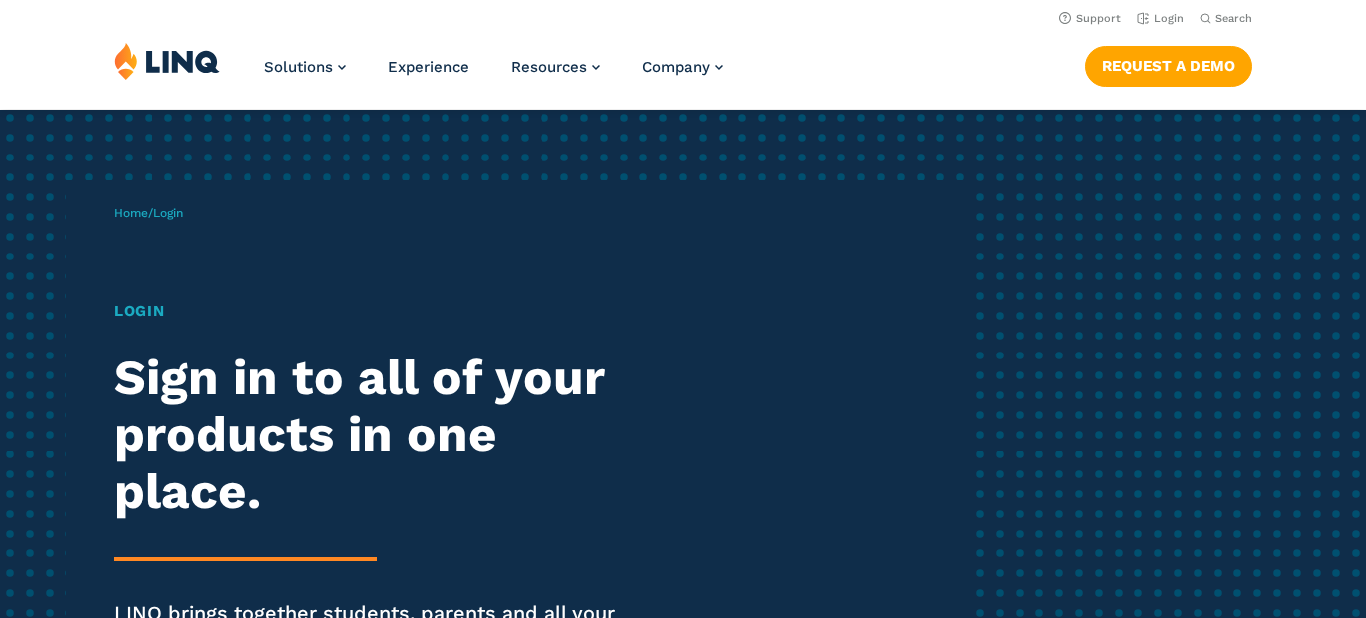 scroll, scrollTop: 0, scrollLeft: 0, axis: both 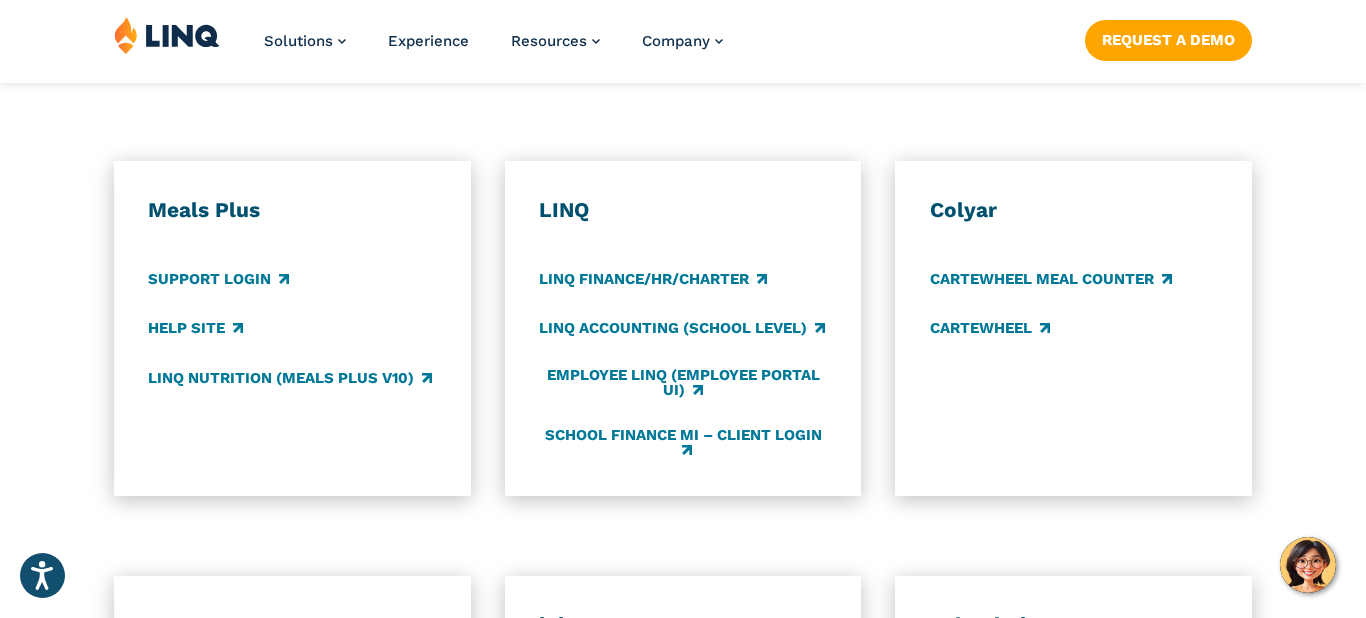 click on "Solutions
Nutrition Overview
NEW  School Nutrition Suite
School Nutrition
State Nutrition
State S-EBT Programs
Payments Overview
Education Resource Planning (ERP) Overview
Finance & Accounting
HR & Payroll
Purchasing
Warehouse Management (WHS)
Reporting & Compliance
Forms & Workflows Overview
Solutions for... Superintendents
Technology Directors
Finance & Business Operations Leaders
Human Resources Leaders
Nutrition Leaders
State Education Agencies
Experience
Resources Resource Library
Blog
Guide
Report
Video
Infographic
Case Study
Worksheet
Webinar
Toolkit
Other
Company Overview
Why LINQ?
Careers
Leadership
Events
News
Contact
Legal
Privacy Policy
Privacy Policy
Legal
Pay an Invoice" at bounding box center [683, 49] 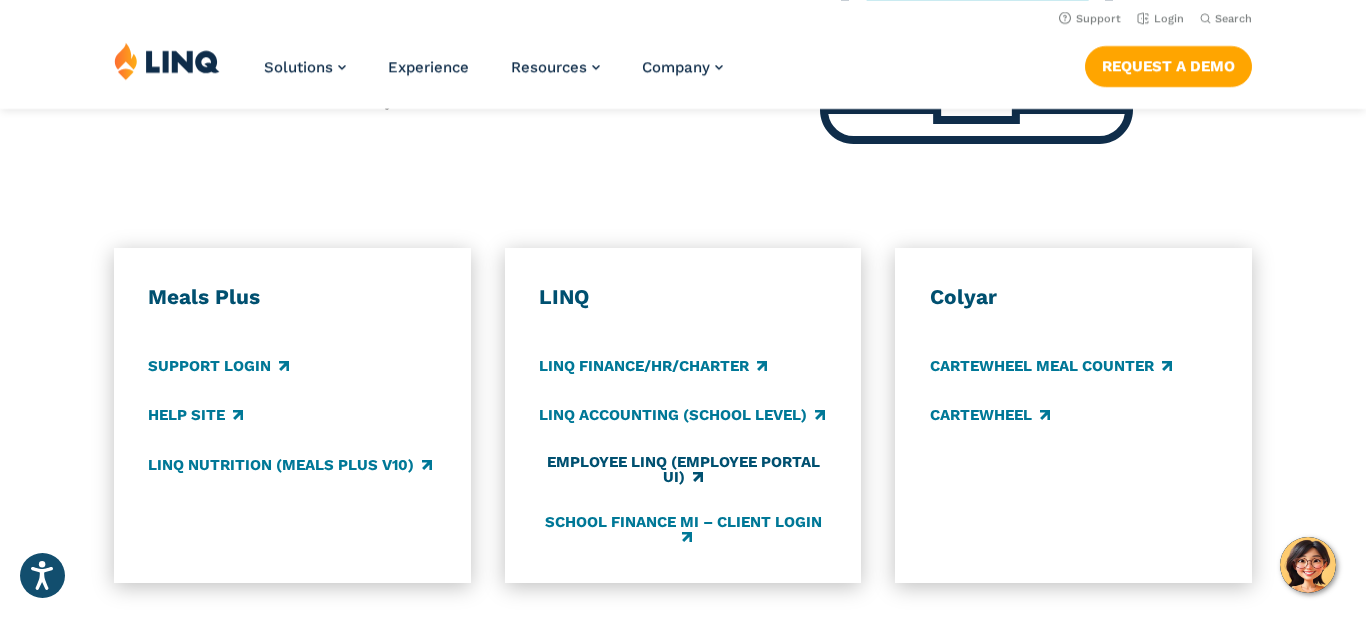 scroll, scrollTop: 997, scrollLeft: 0, axis: vertical 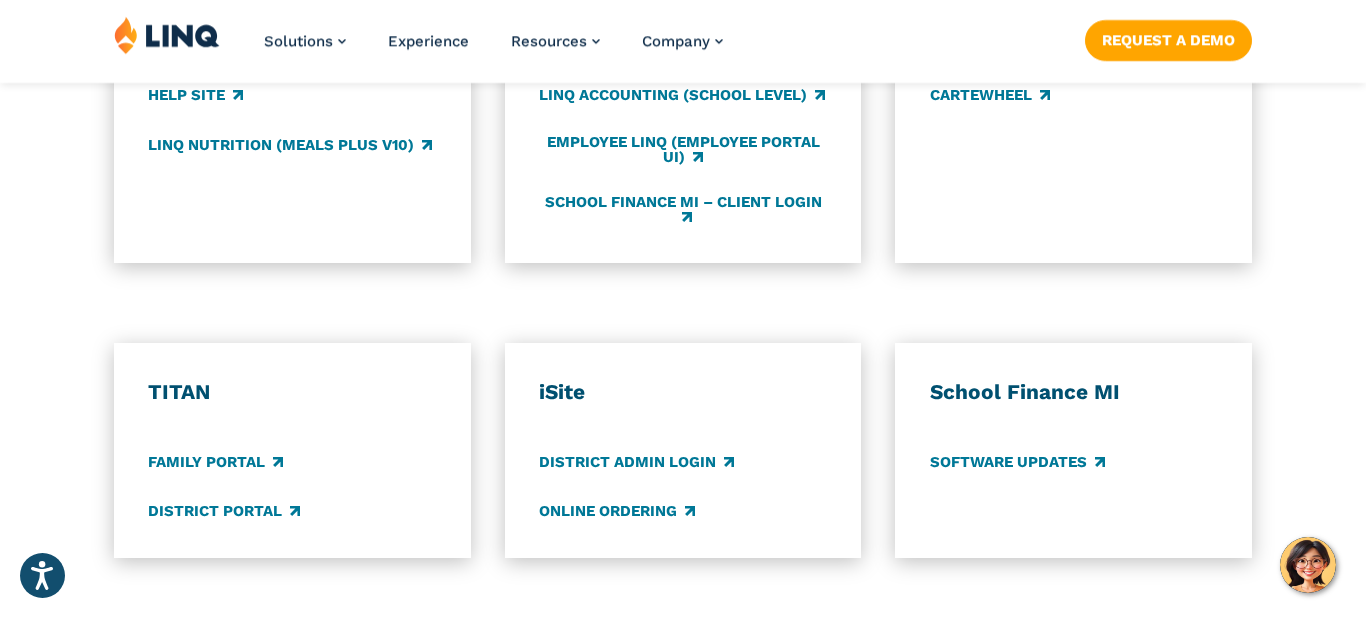 click on "Application Login
Which application would you like to sign in to?
LINQ connects the entire K‑12 community, helping your district to work far more efficiently.
Meals Plus
Support Login
Help Site
LINQ Nutrition (Meals Plus v10)
LINQ
LINQ Finance/HR/Charter
LINQ Accounting (school level)
Employee LINQ (Employee Portal UI)
School Finance MI – Client Login
Colyar
CARTEWHEEL Meal Counter
CARTEWHEEL
TITAN
Family Portal
District Portal
iSite
District Admin Login
Online Ordering
School Finance MI
Software Updates
K12 Payments Center
Parent Login
Specialized Data Systems
X-Connect
Script
School Login" at bounding box center (683, 193) 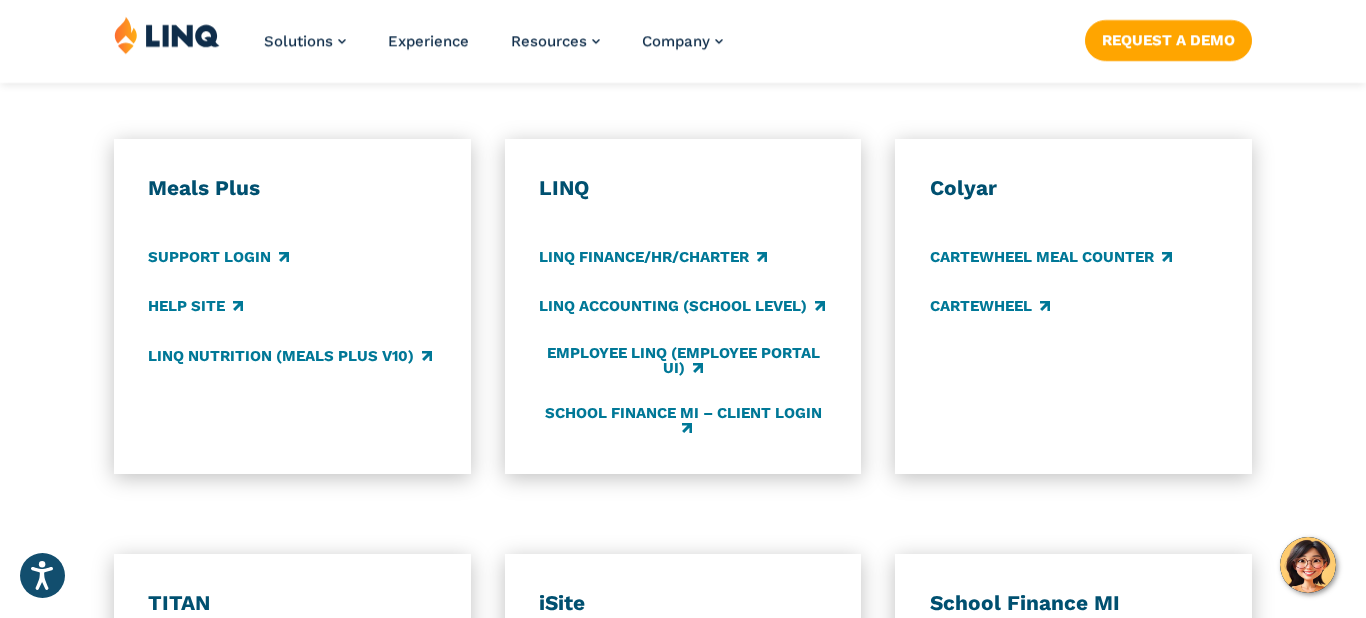 scroll, scrollTop: 1110, scrollLeft: 0, axis: vertical 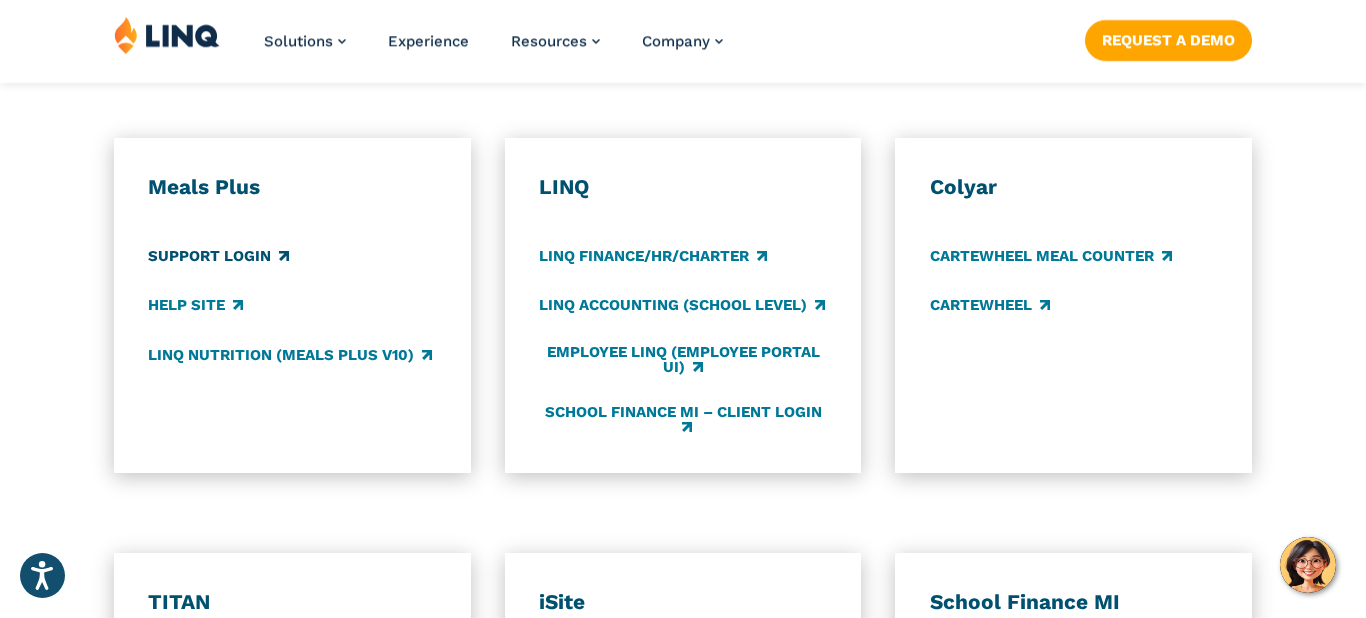 click on "Support Login" at bounding box center [218, 257] 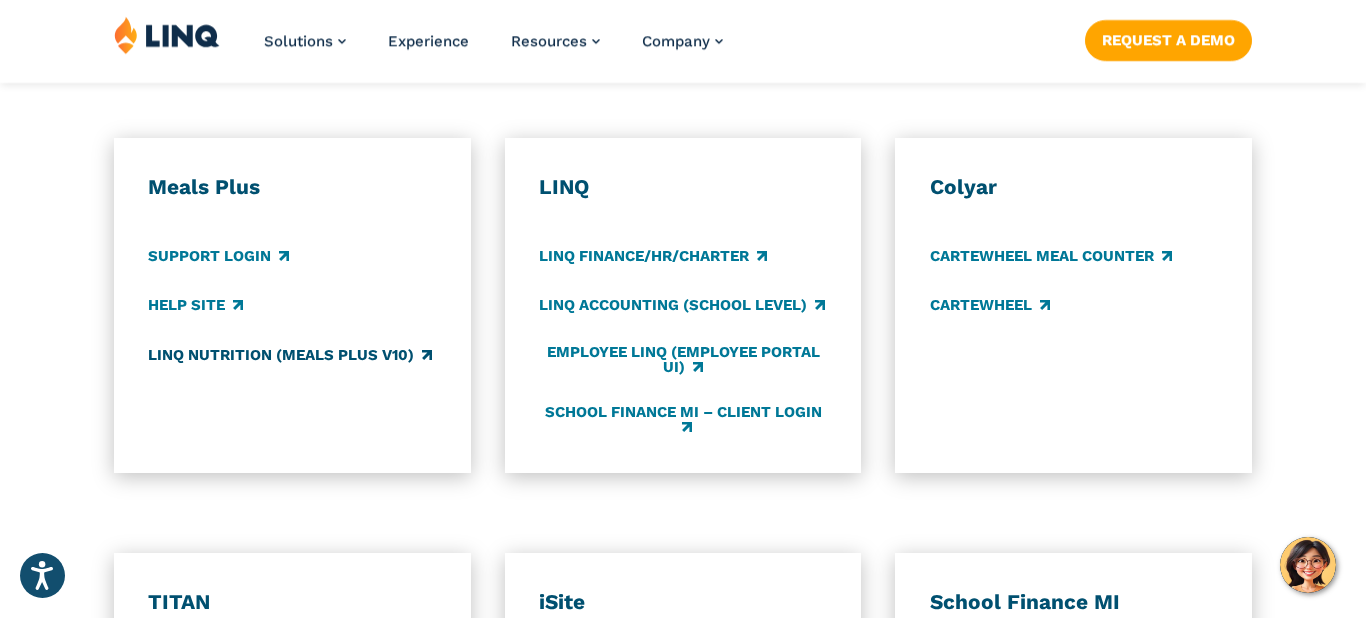 click on "LINQ Nutrition (Meals Plus v10)" at bounding box center (290, 355) 